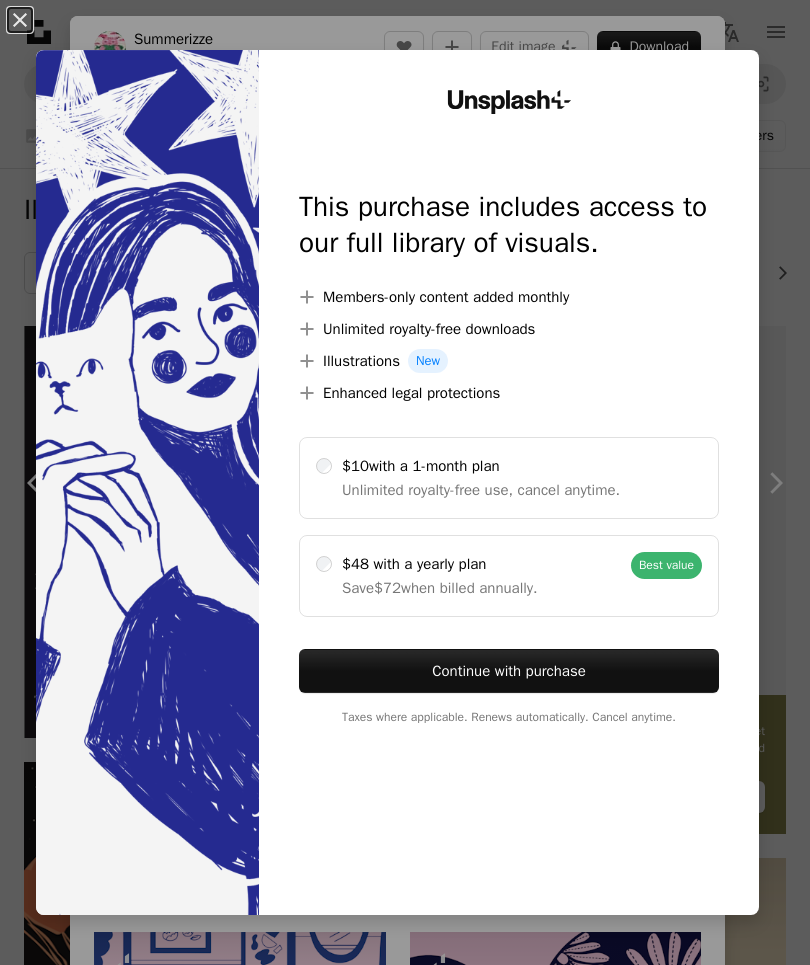 scroll, scrollTop: 47064, scrollLeft: 0, axis: vertical 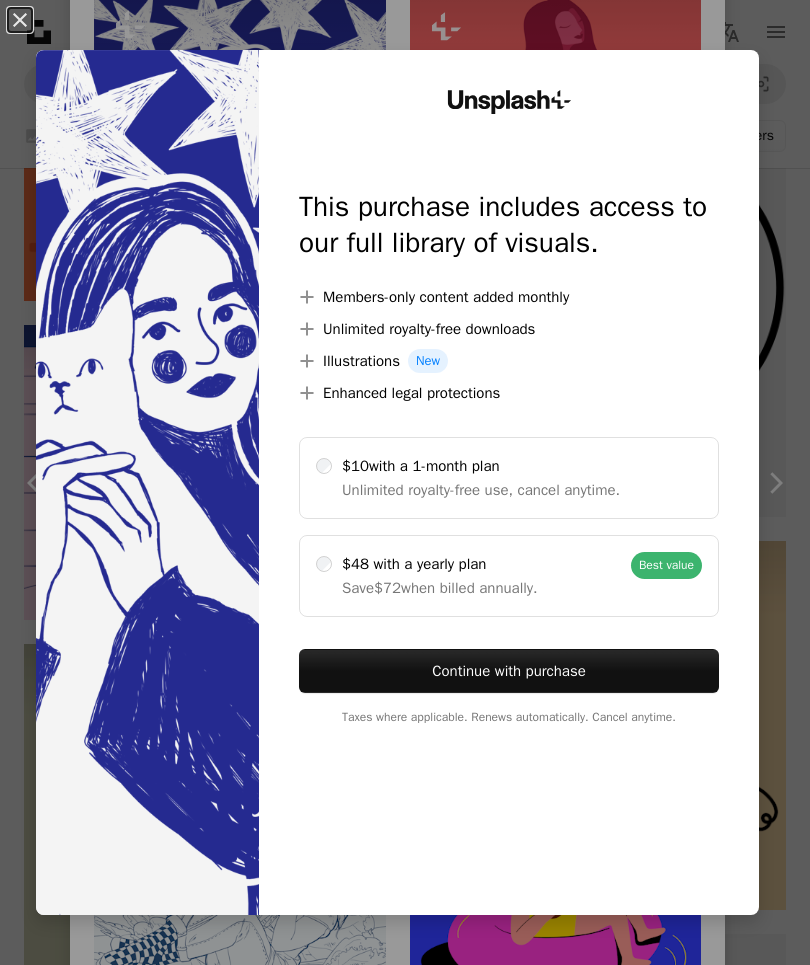 click on "An X shape" at bounding box center [20, 20] 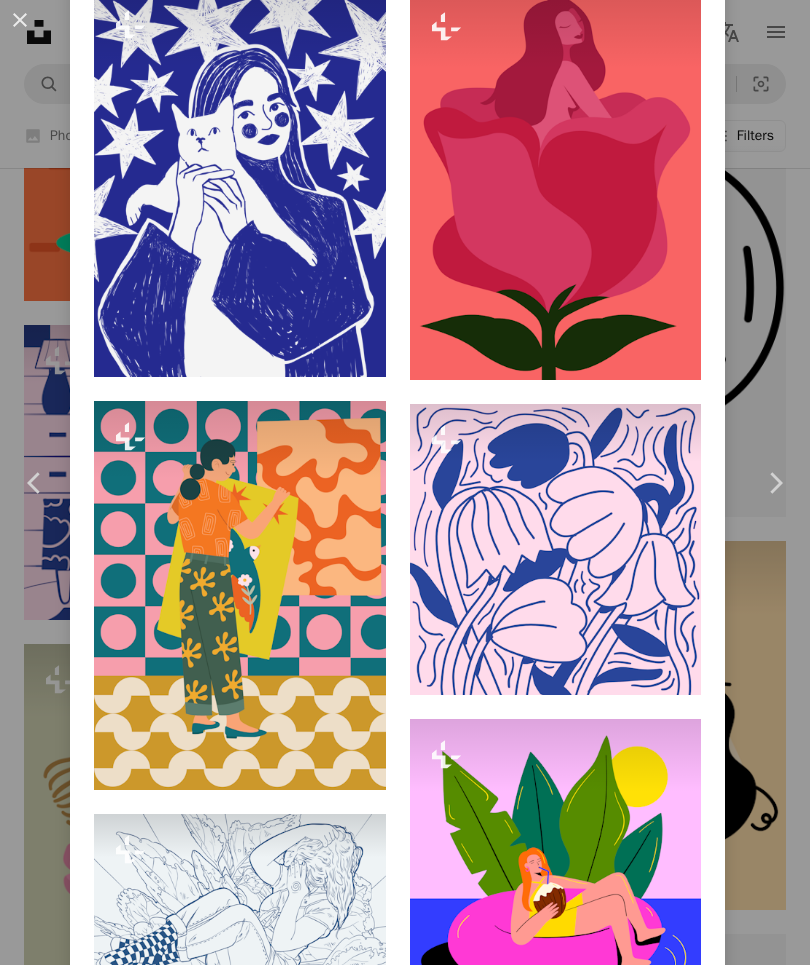 click at bounding box center [240, 183] 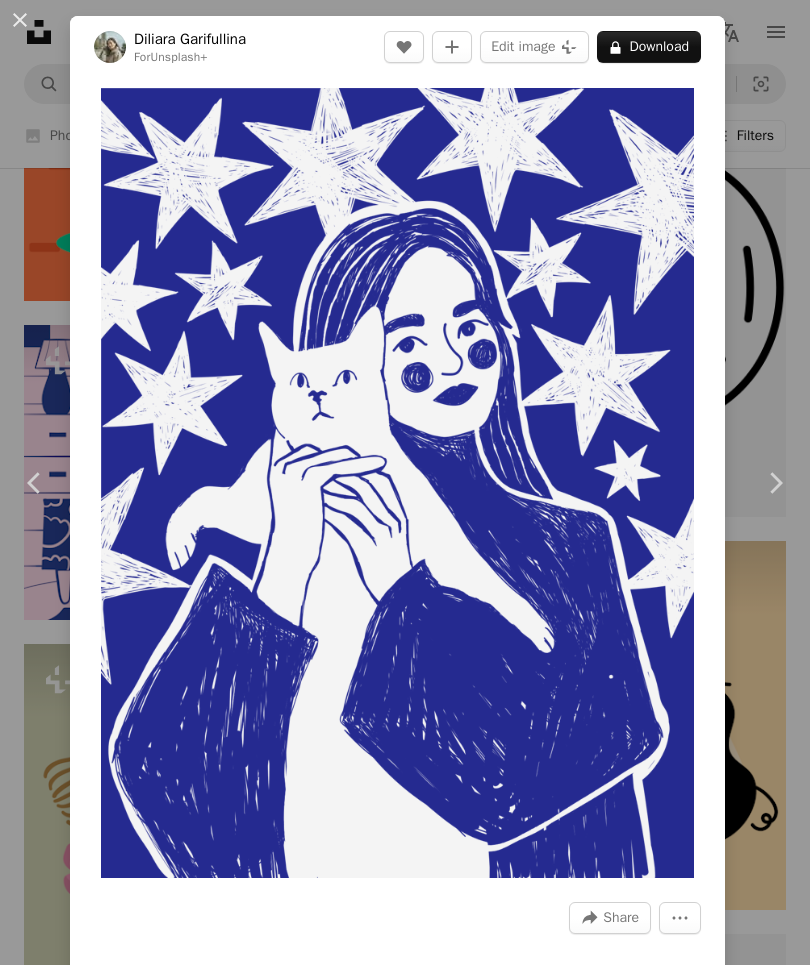 click at bounding box center (397, 483) 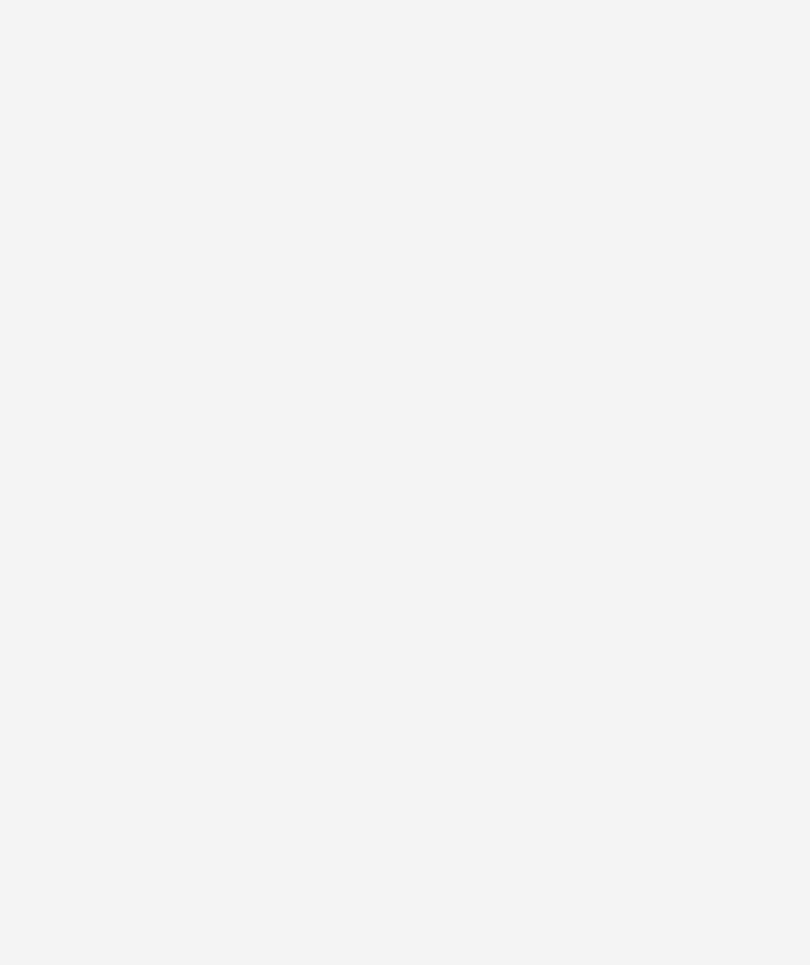 scroll, scrollTop: 59, scrollLeft: 0, axis: vertical 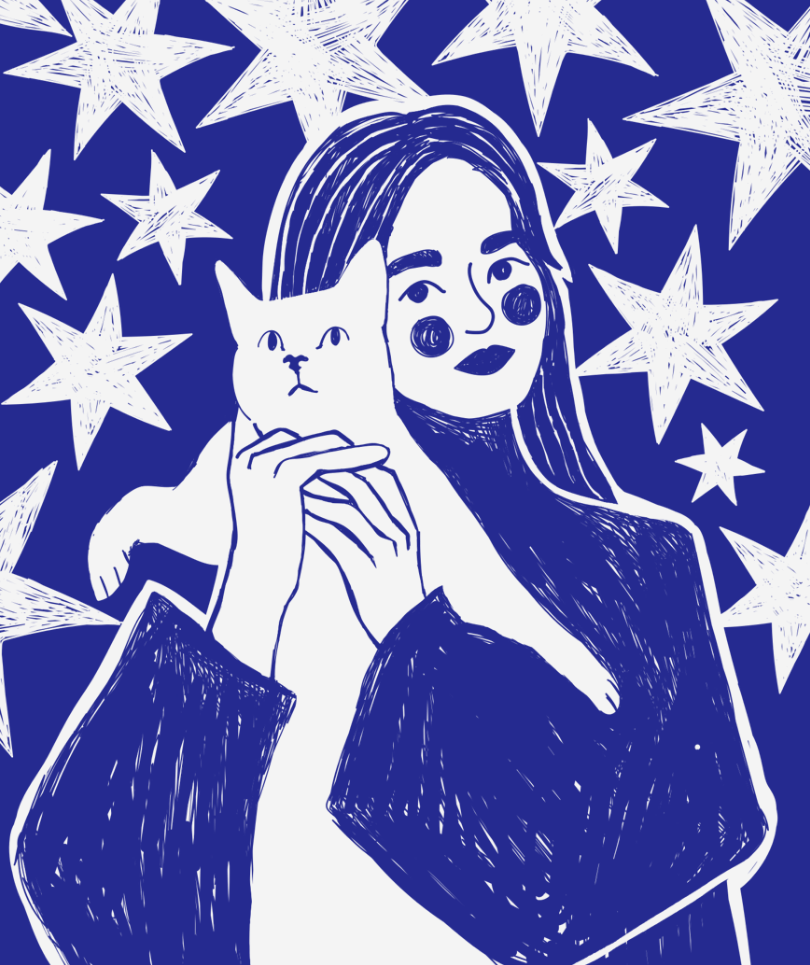 click at bounding box center (405, 481) 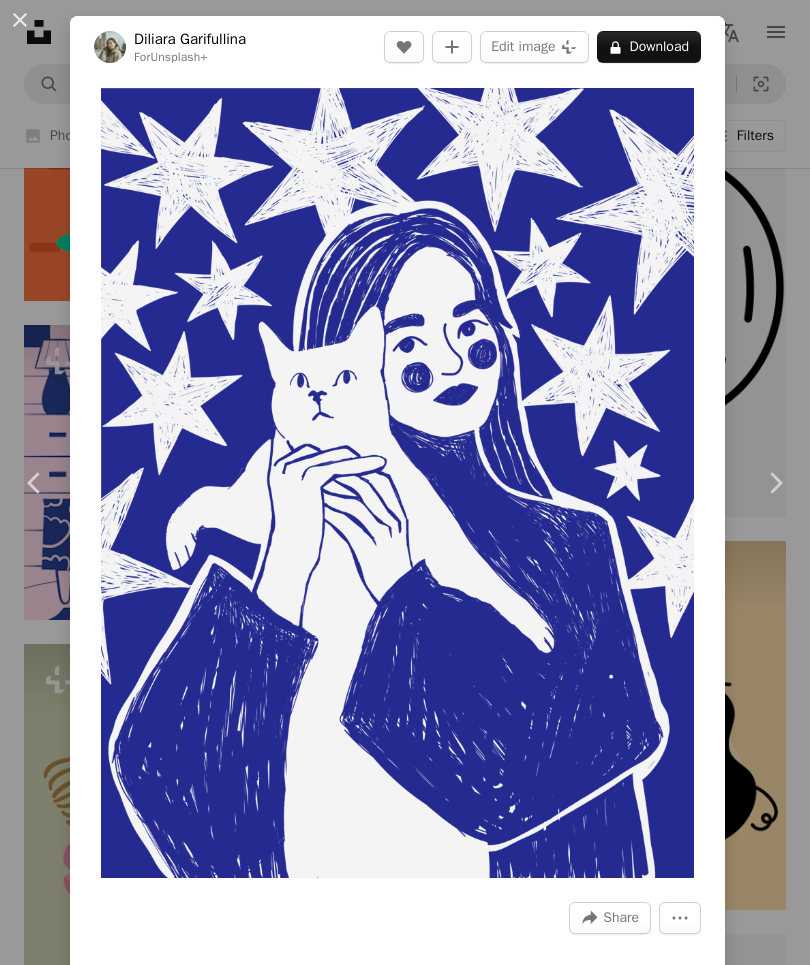 click on "A lock   Download" at bounding box center (649, 47) 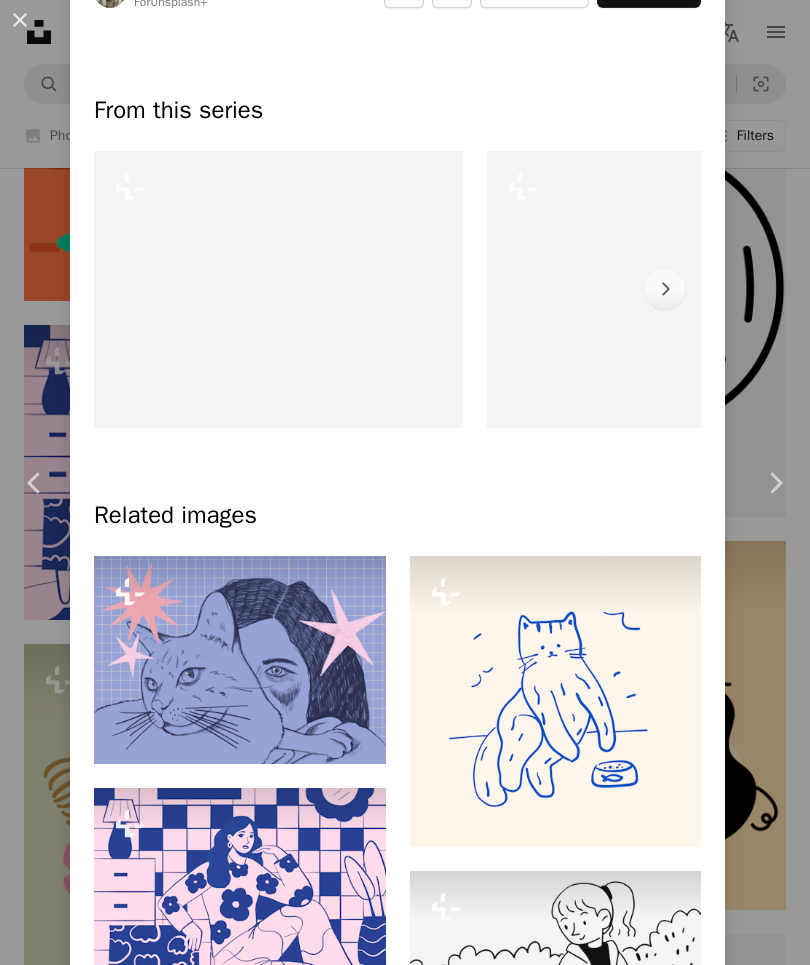 scroll, scrollTop: 1222, scrollLeft: 0, axis: vertical 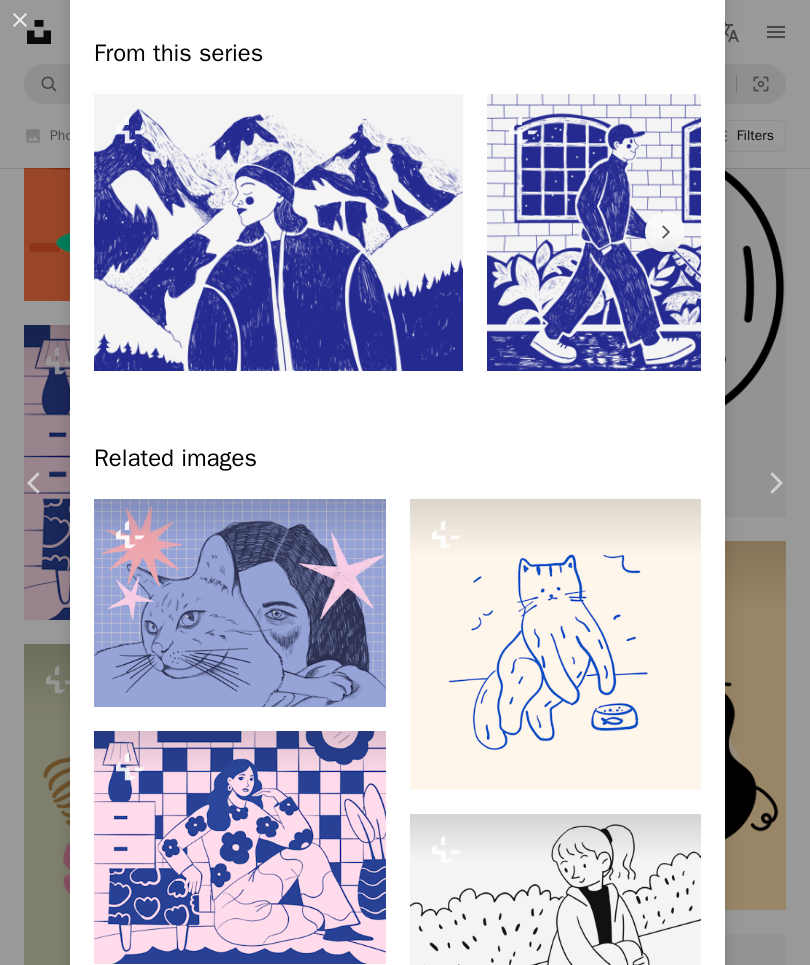 click on "[FIRST] [LAST]" at bounding box center [405, 482] 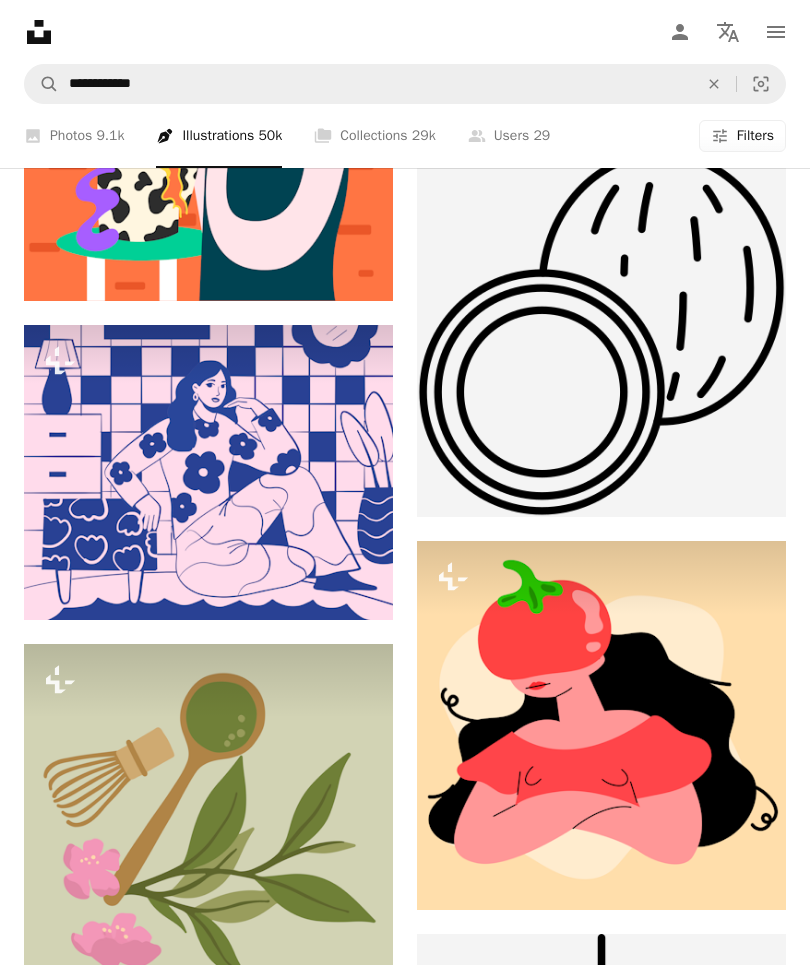 click on "Unsplash logo Unsplash Home" 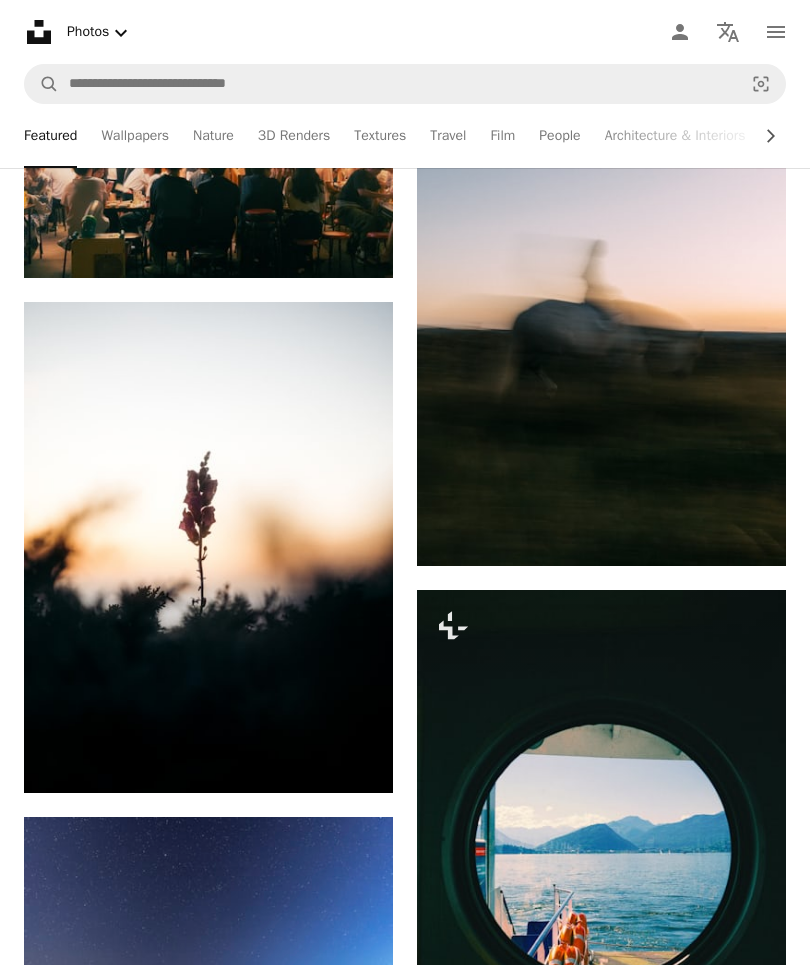 scroll, scrollTop: 35045, scrollLeft: 0, axis: vertical 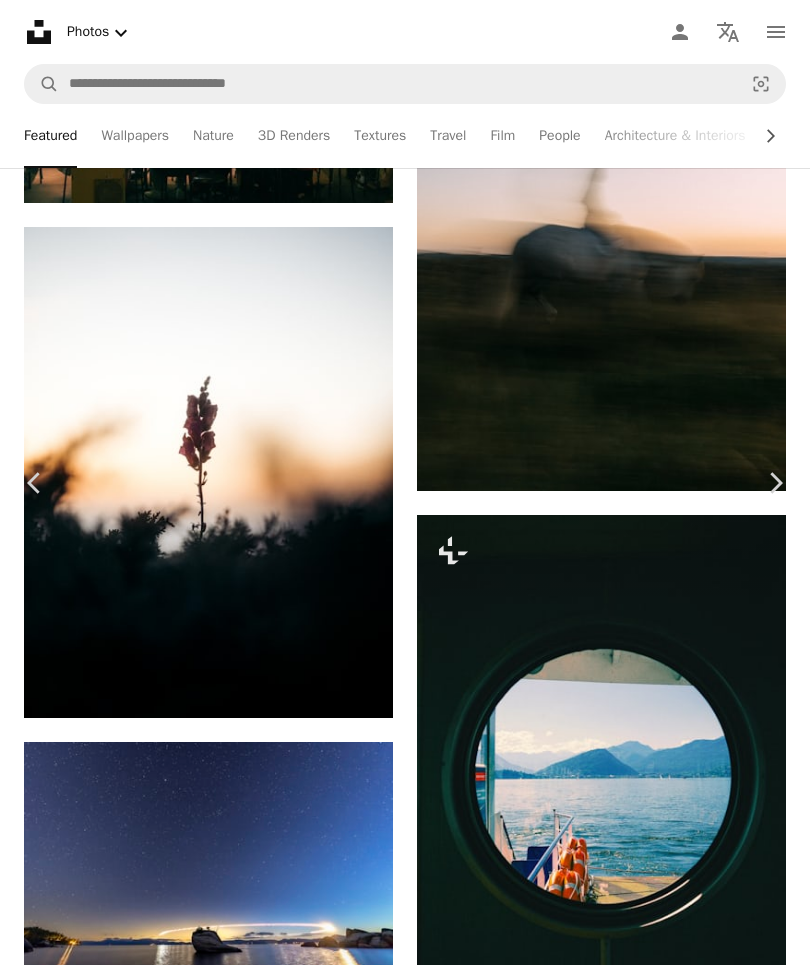 click on "[FIRST] [LAST]" at bounding box center [405, 3640] 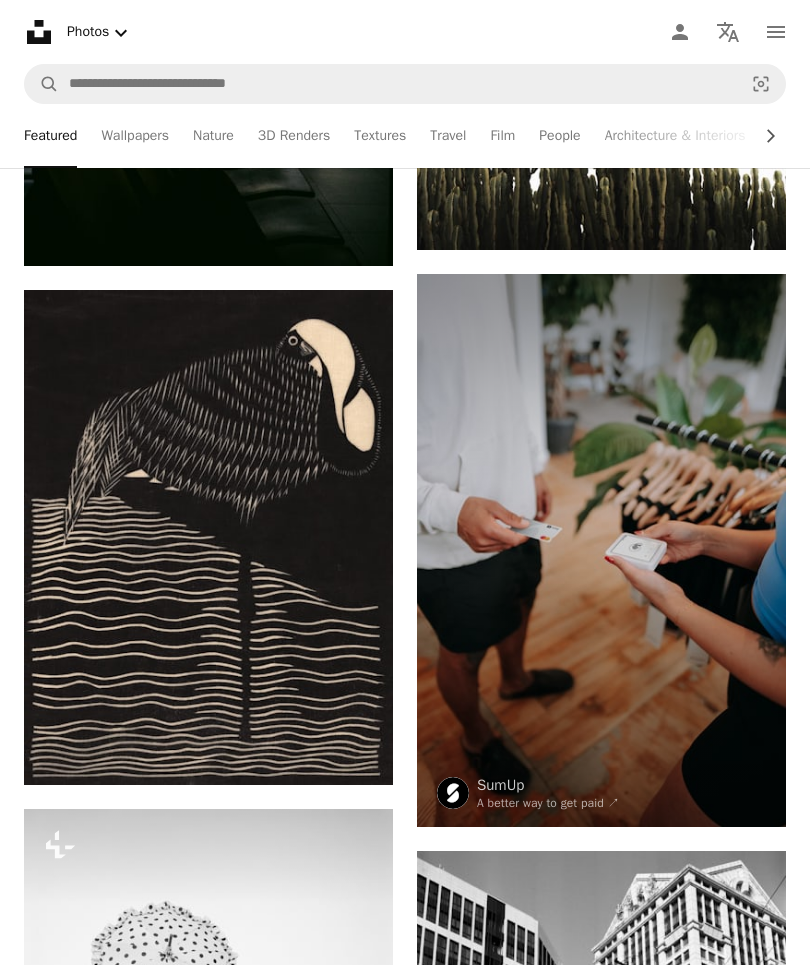 scroll, scrollTop: 92485, scrollLeft: 0, axis: vertical 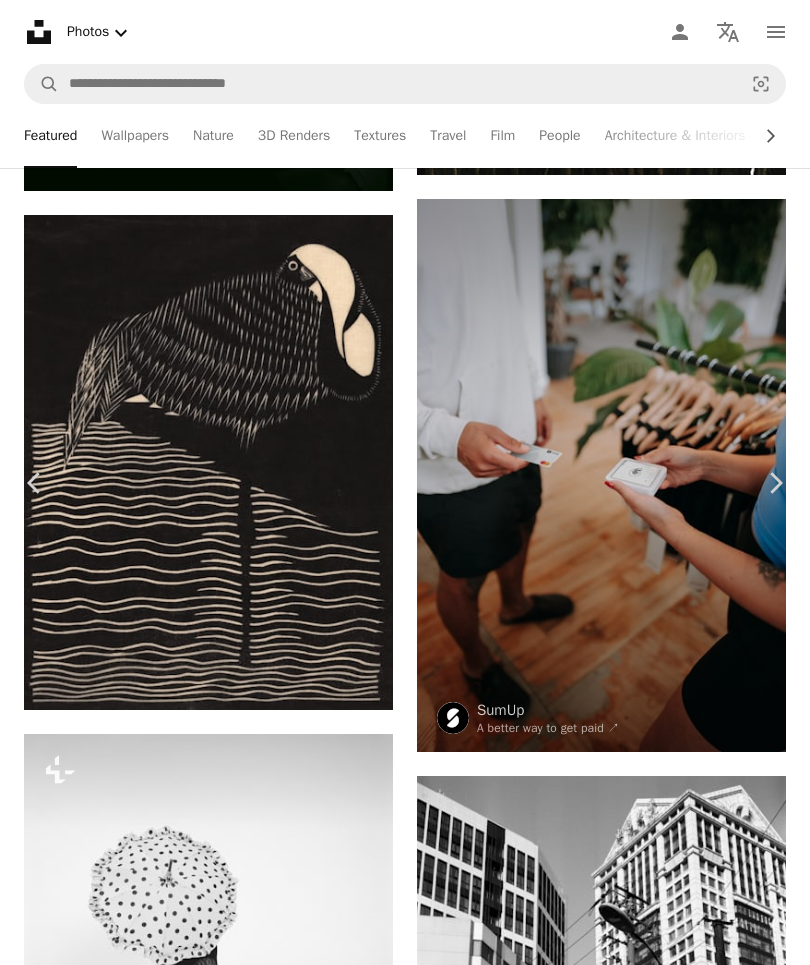 click on "[TITLE] [FIRST] [LAST]" at bounding box center (405, 4475) 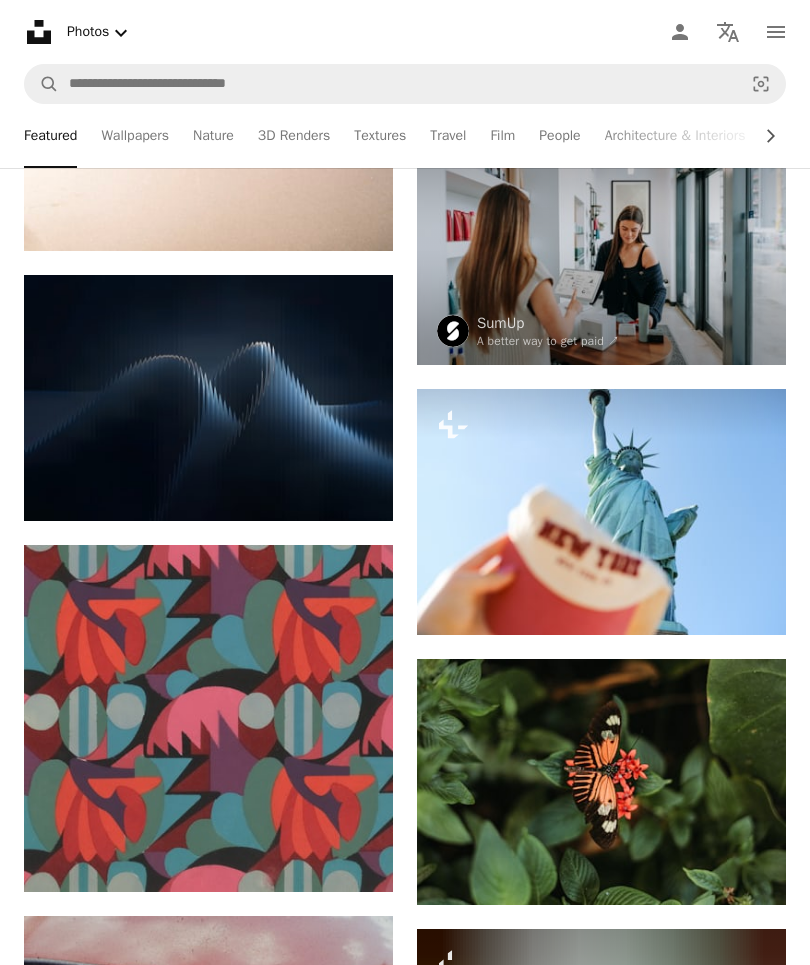 scroll, scrollTop: 100384, scrollLeft: 0, axis: vertical 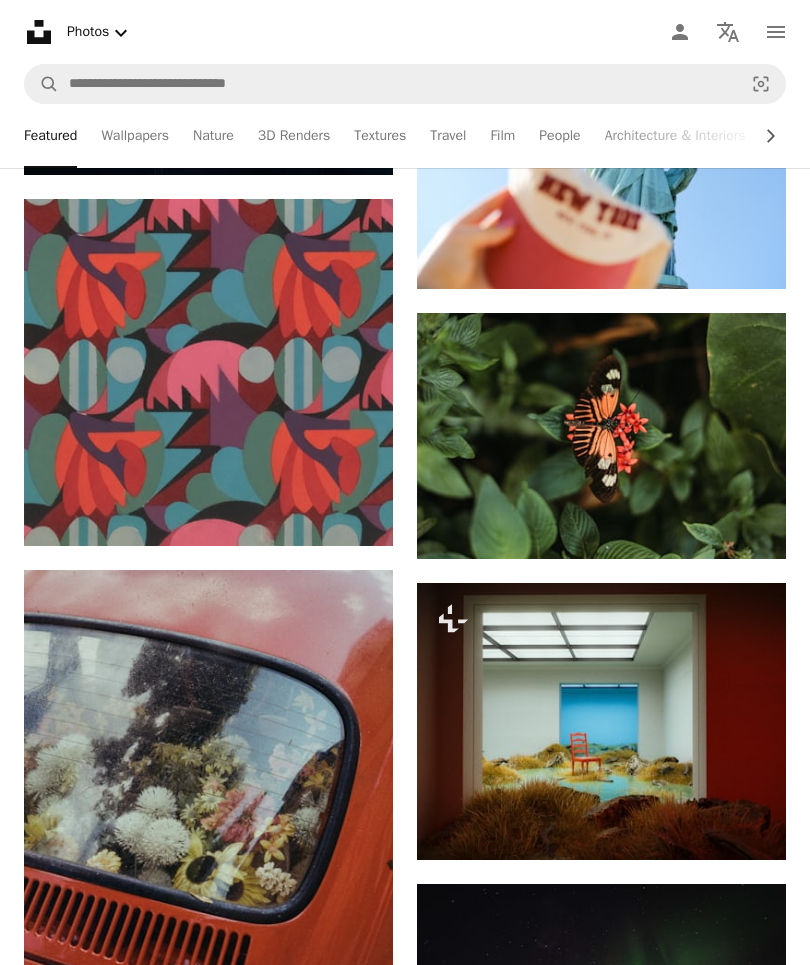 click at bounding box center [208, 372] 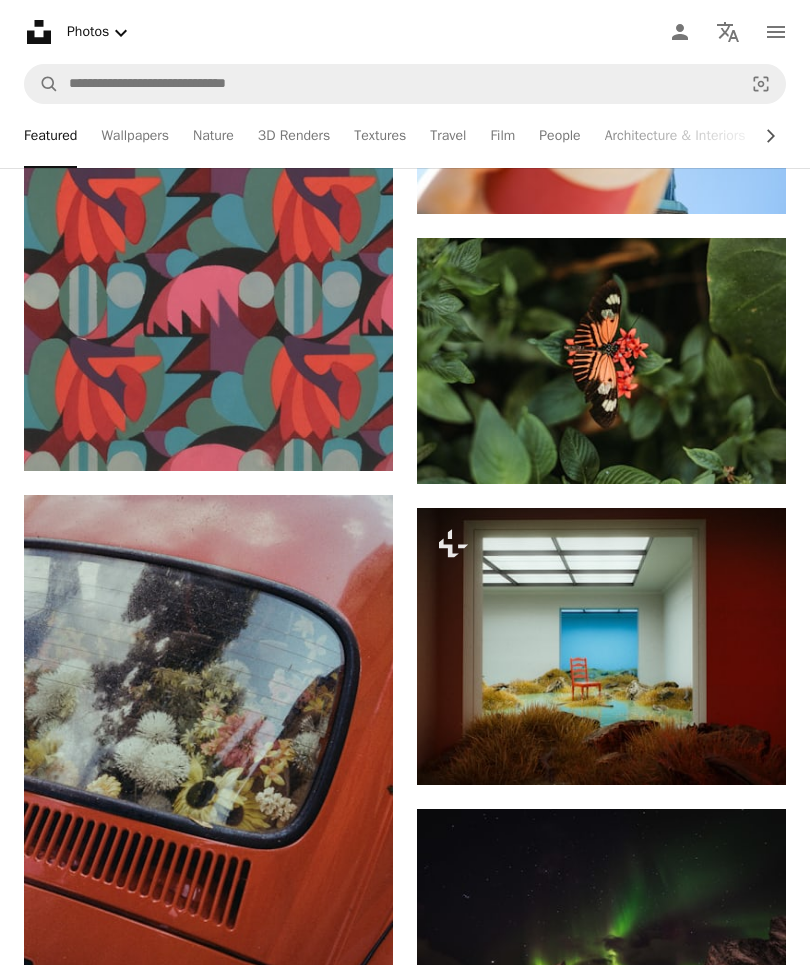 click at bounding box center [208, 297] 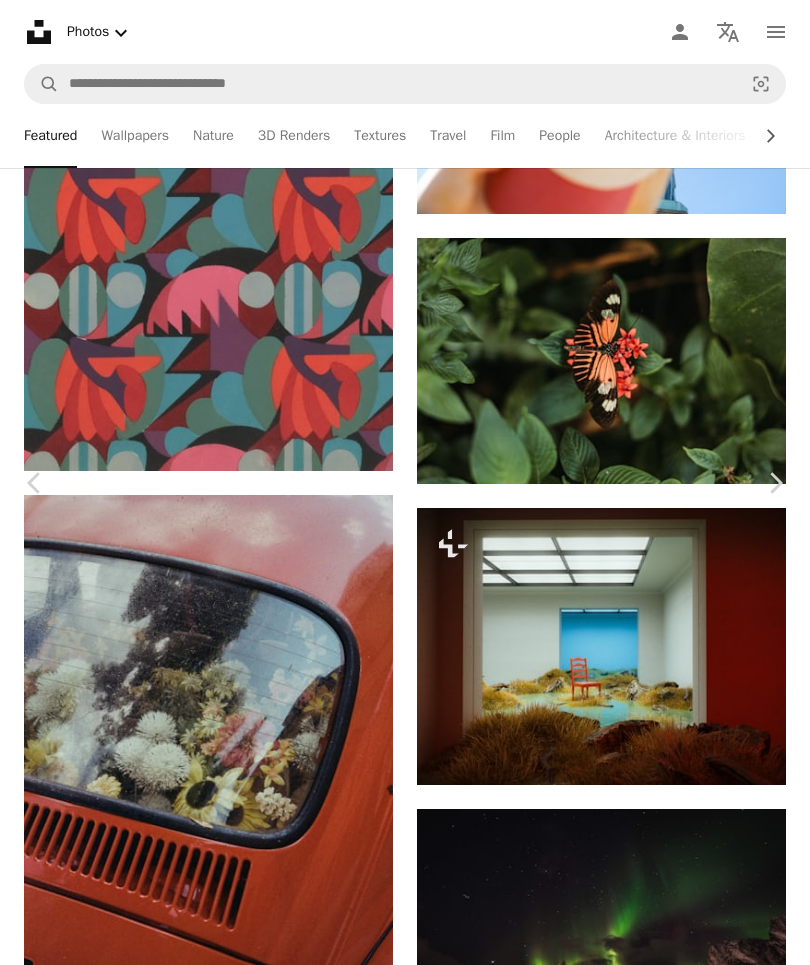 scroll, scrollTop: 5297, scrollLeft: 0, axis: vertical 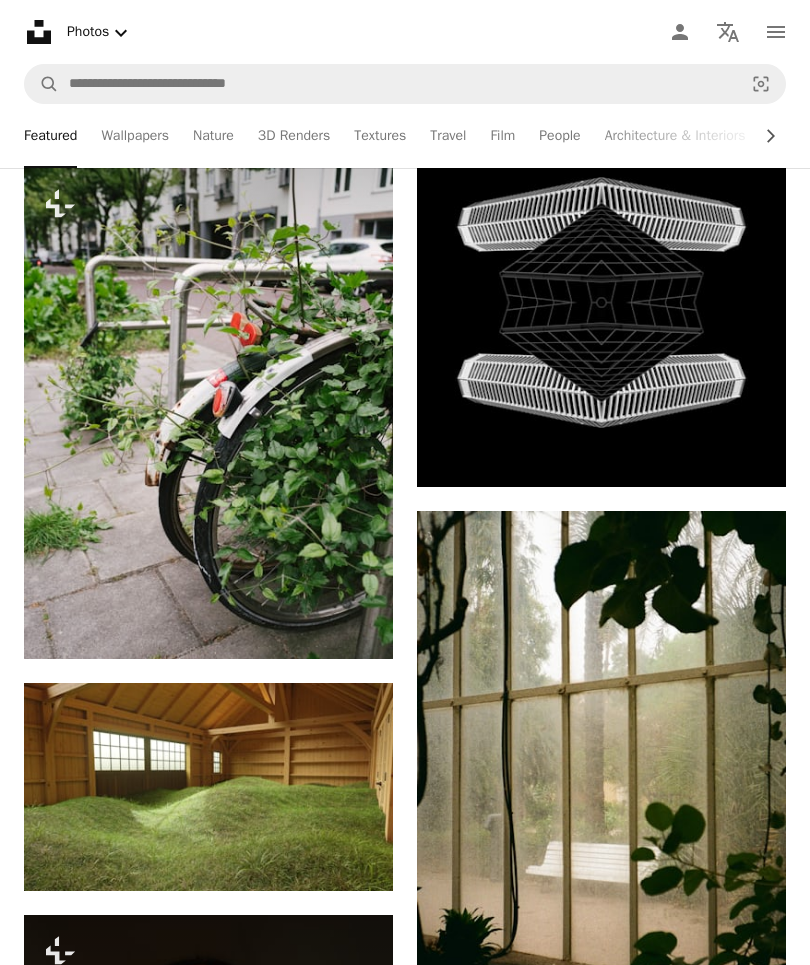 click on "[FIRST] [LAST]" at bounding box center (405, -64859) 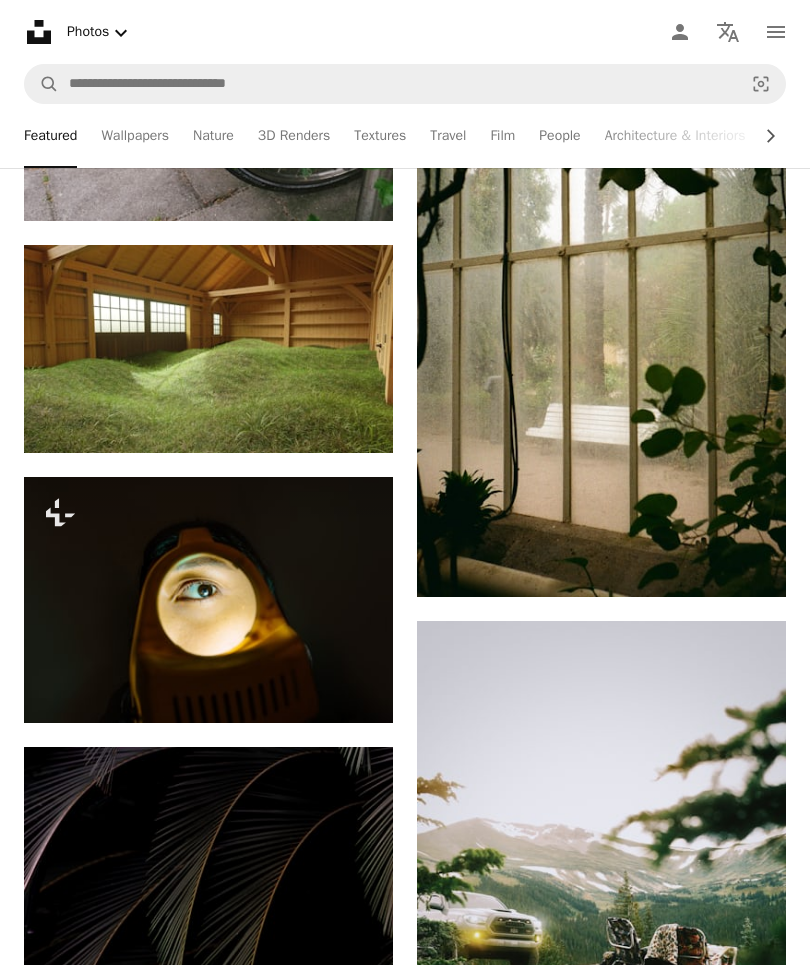 click on "[FIRST] [LAST]" at bounding box center (405, -64154) 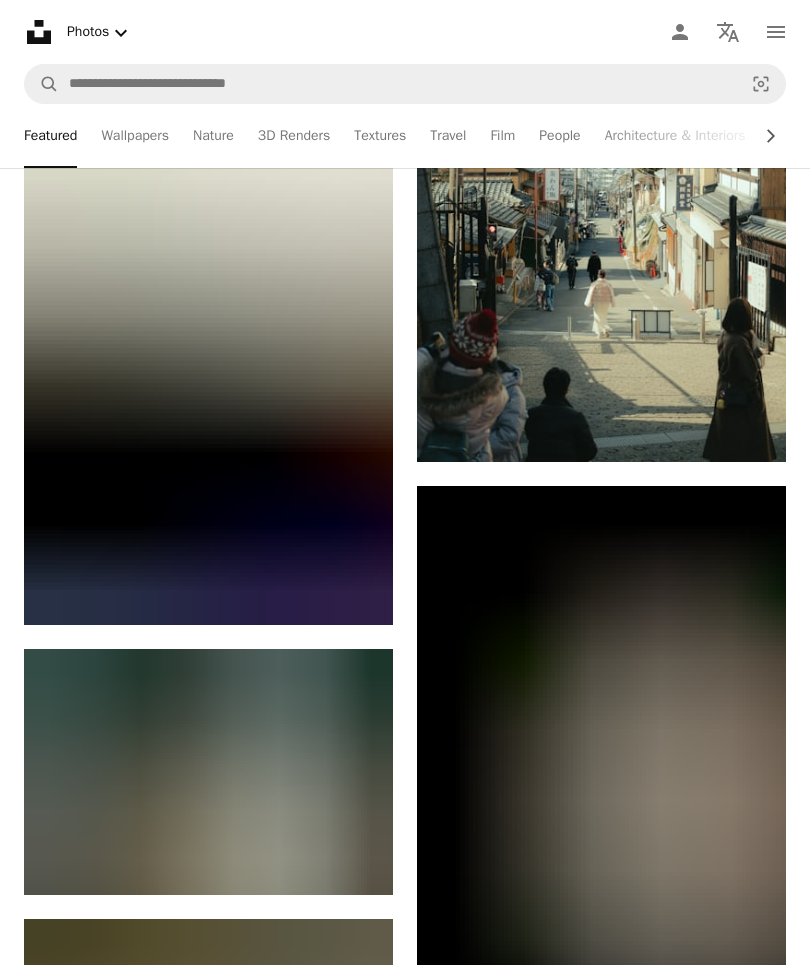 scroll, scrollTop: 135771, scrollLeft: 0, axis: vertical 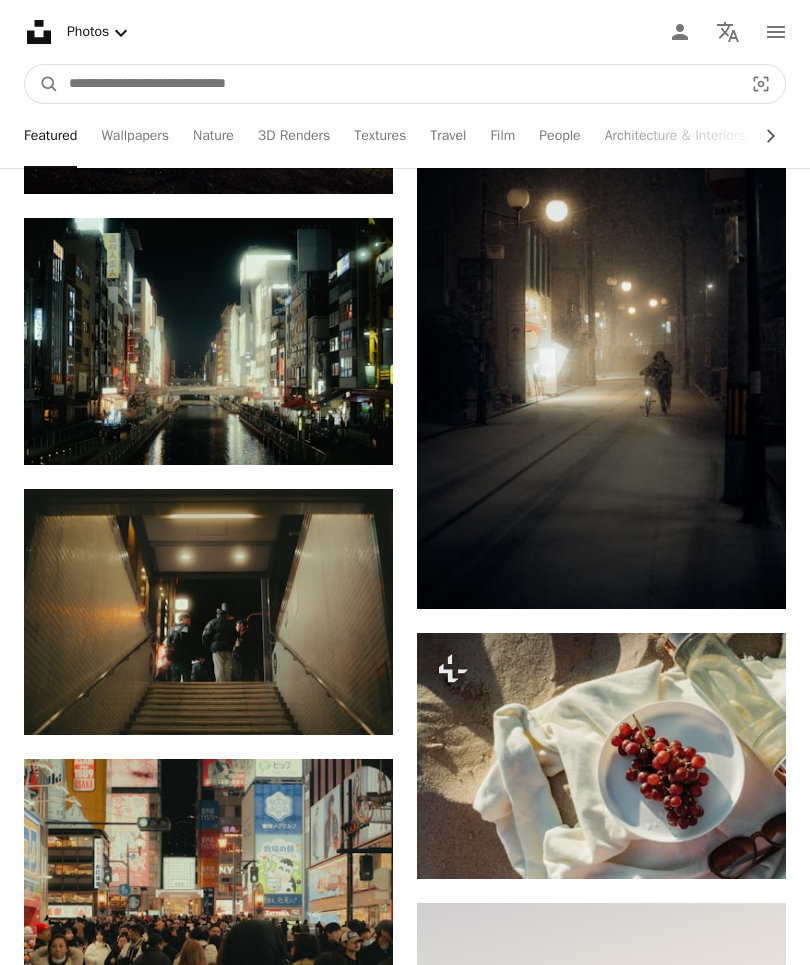 click at bounding box center (398, 84) 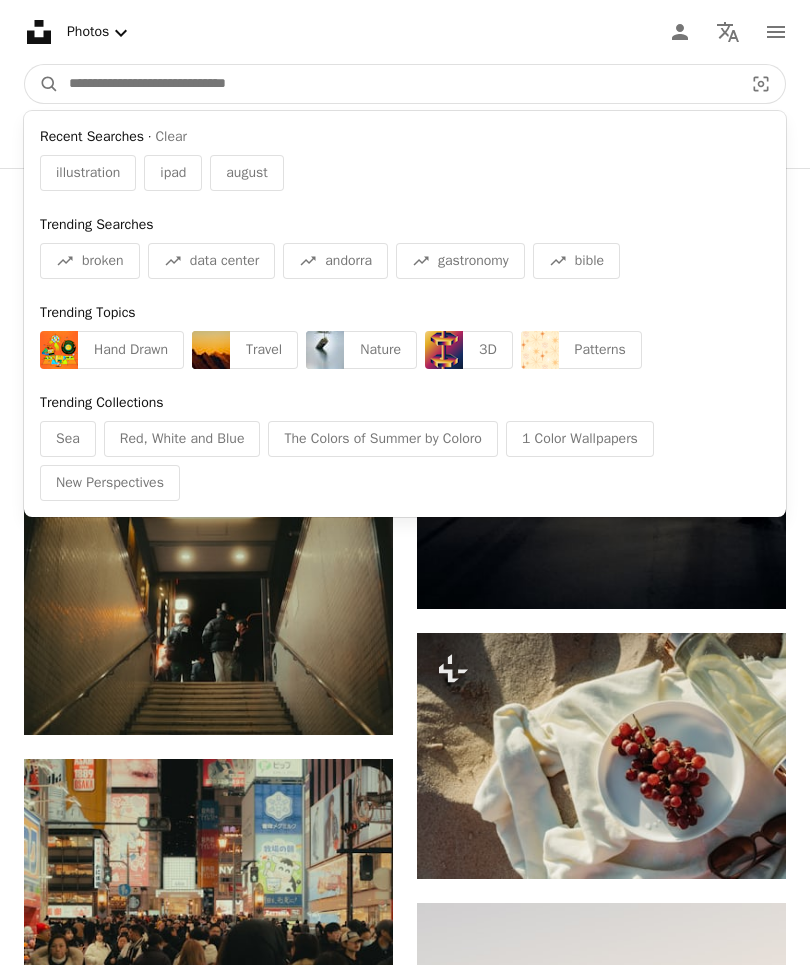 click at bounding box center (398, 84) 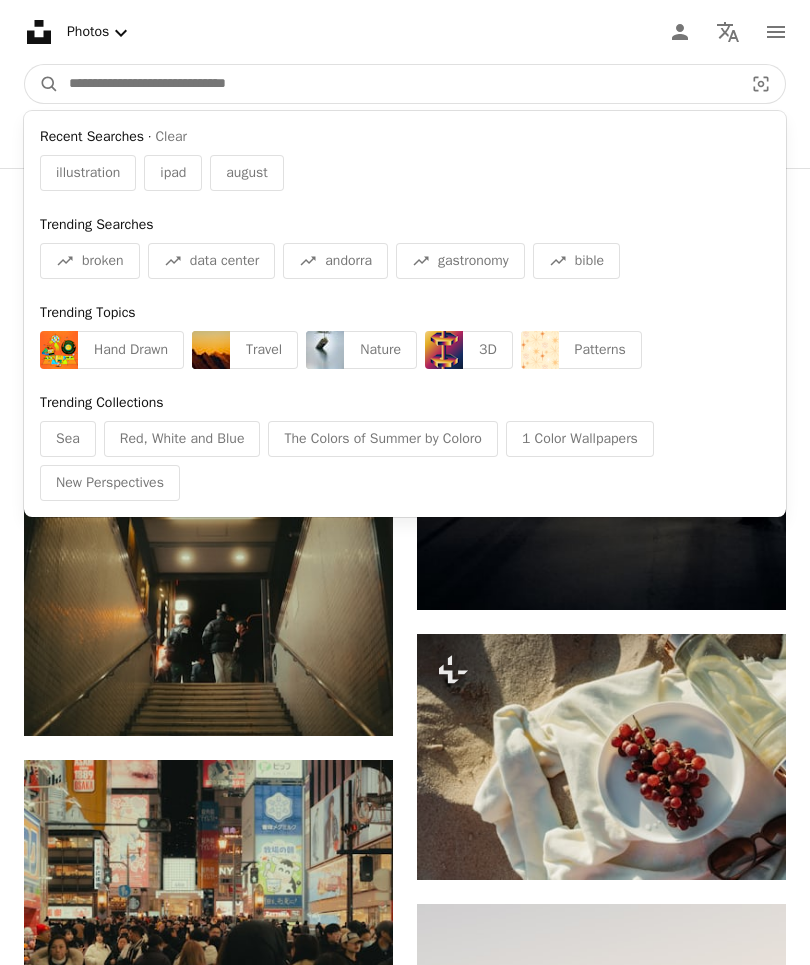 click at bounding box center (398, 84) 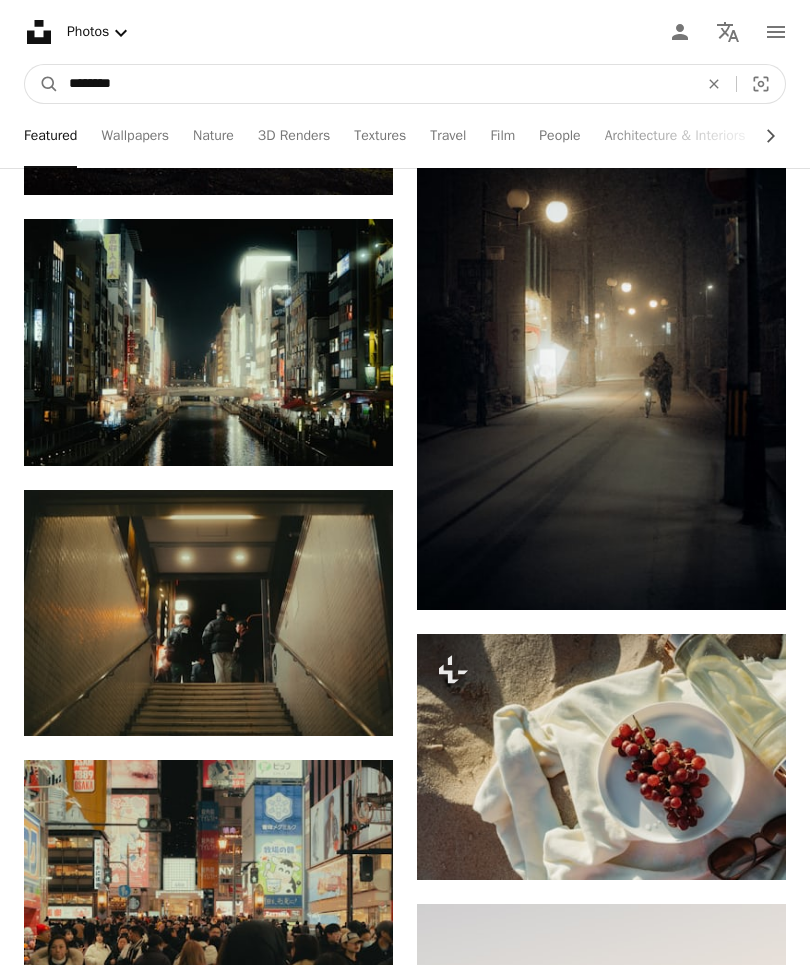 type on "********" 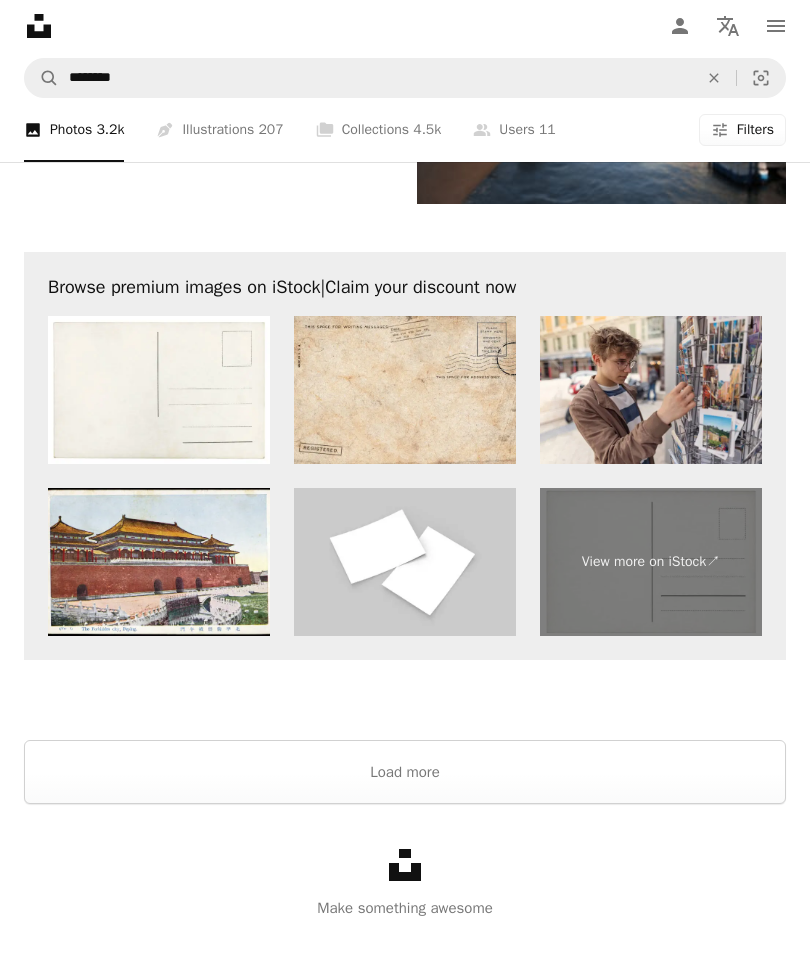 scroll, scrollTop: 3380, scrollLeft: 0, axis: vertical 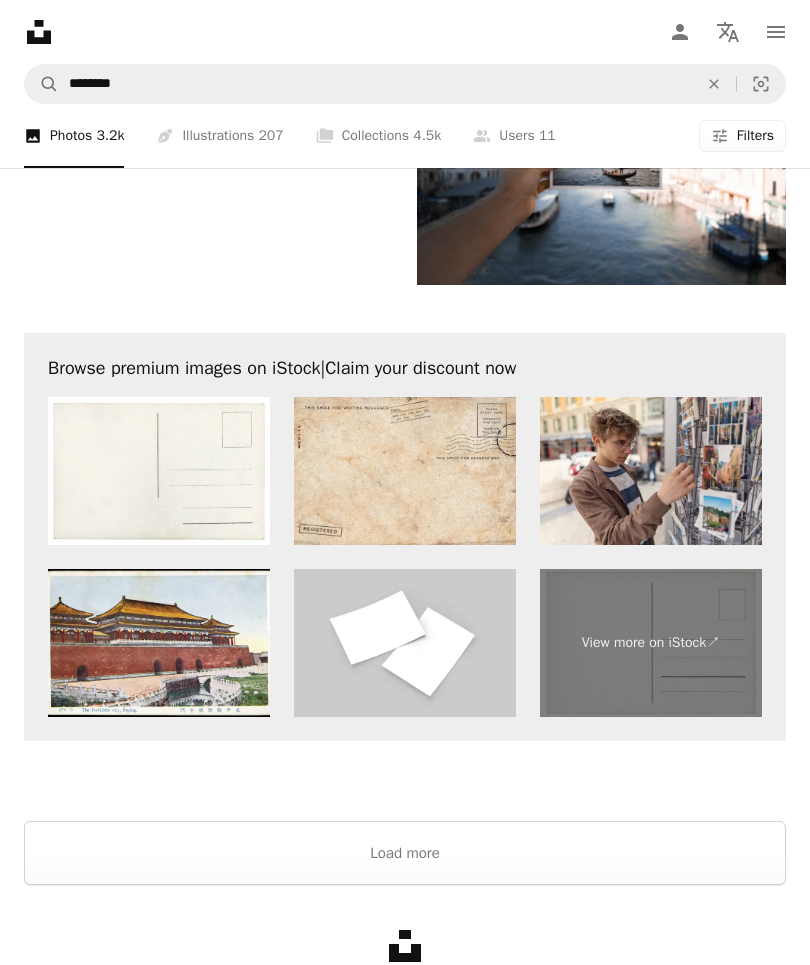 click at bounding box center [405, 797] 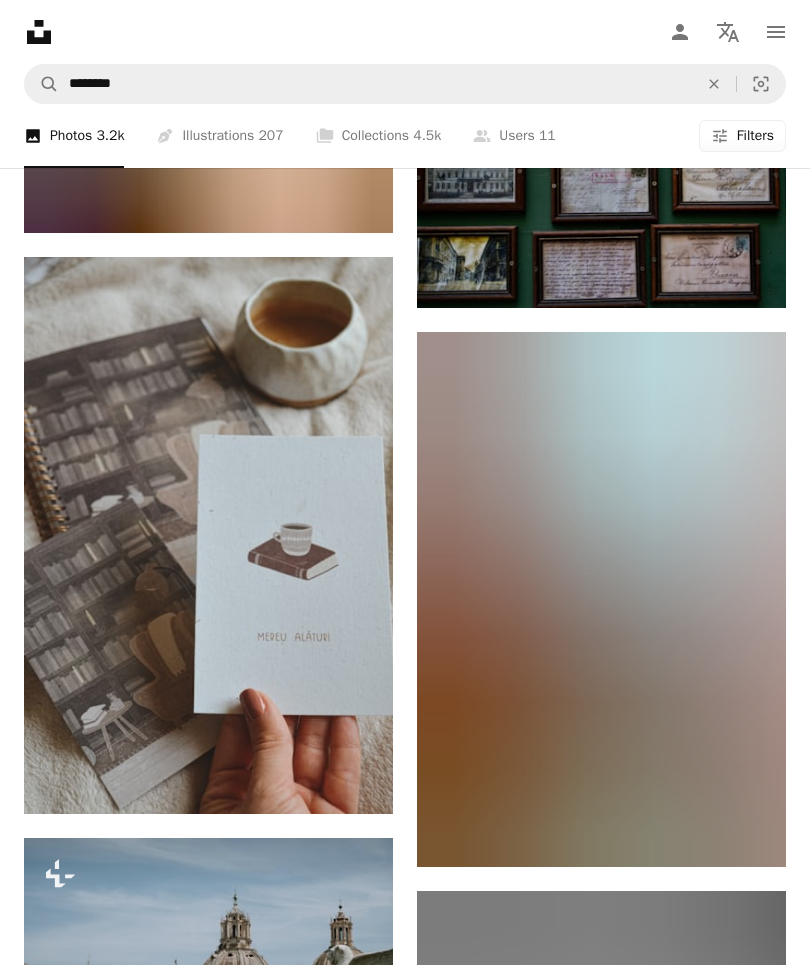 scroll, scrollTop: 31981, scrollLeft: 0, axis: vertical 